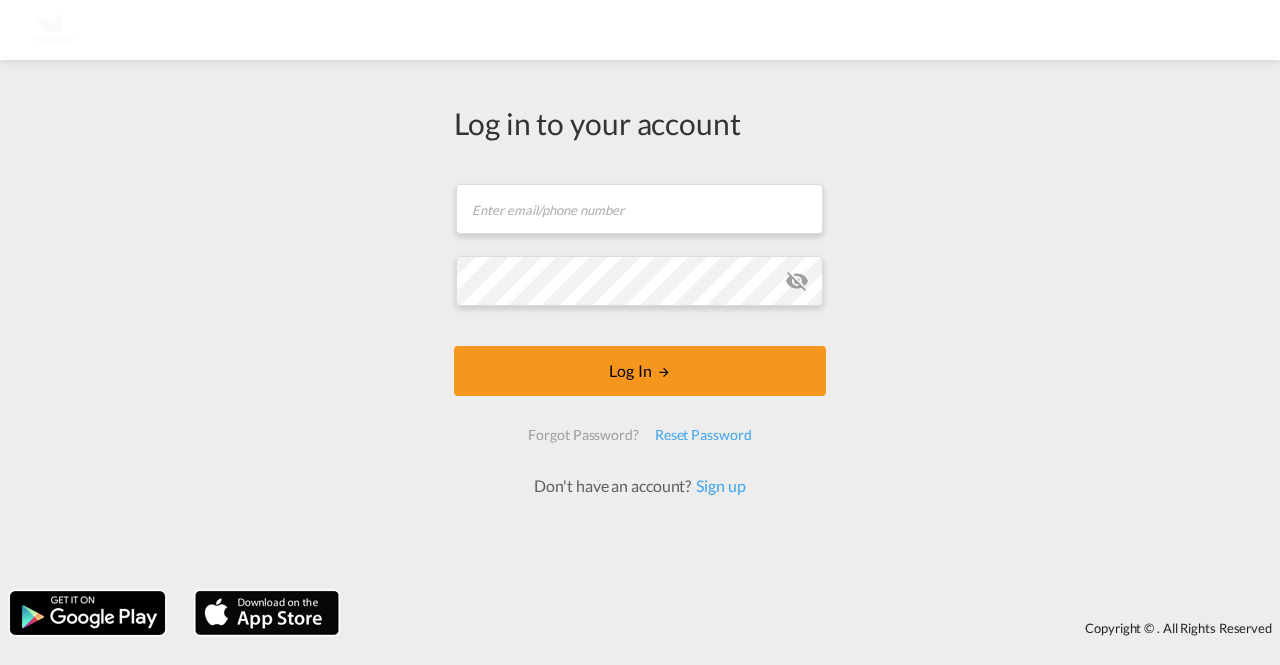 scroll, scrollTop: 0, scrollLeft: 0, axis: both 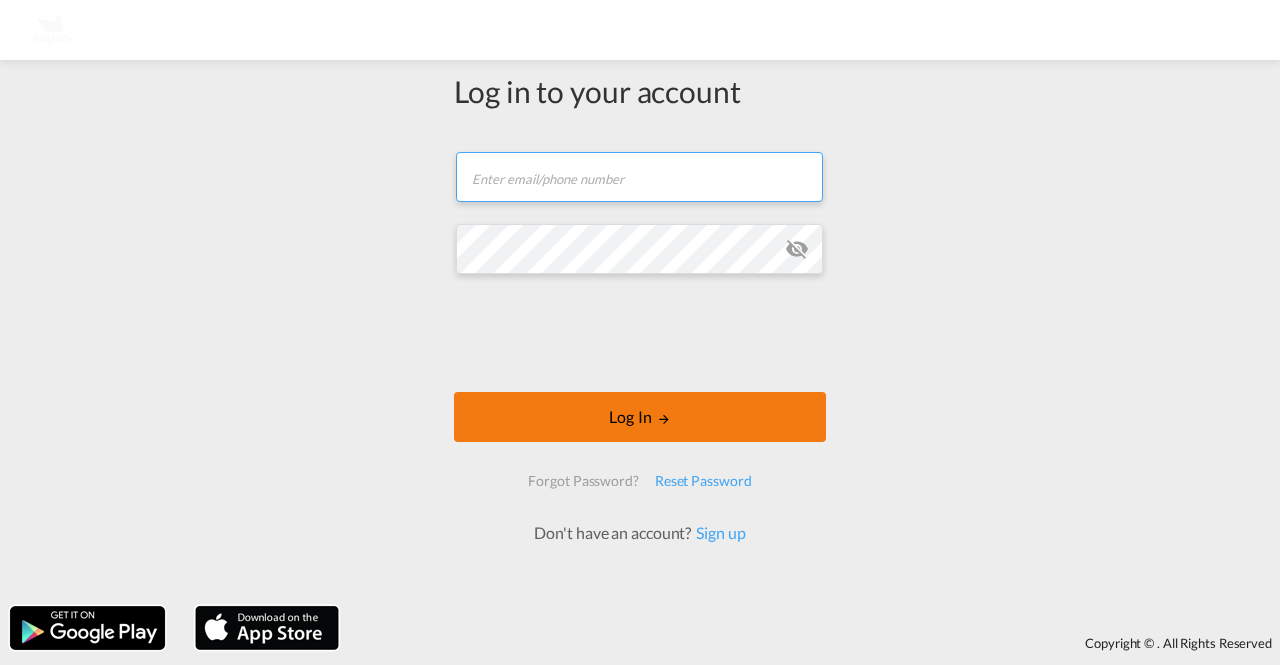 type on "[PERSON_NAME][EMAIL_ADDRESS][PERSON_NAME][DOMAIN_NAME]" 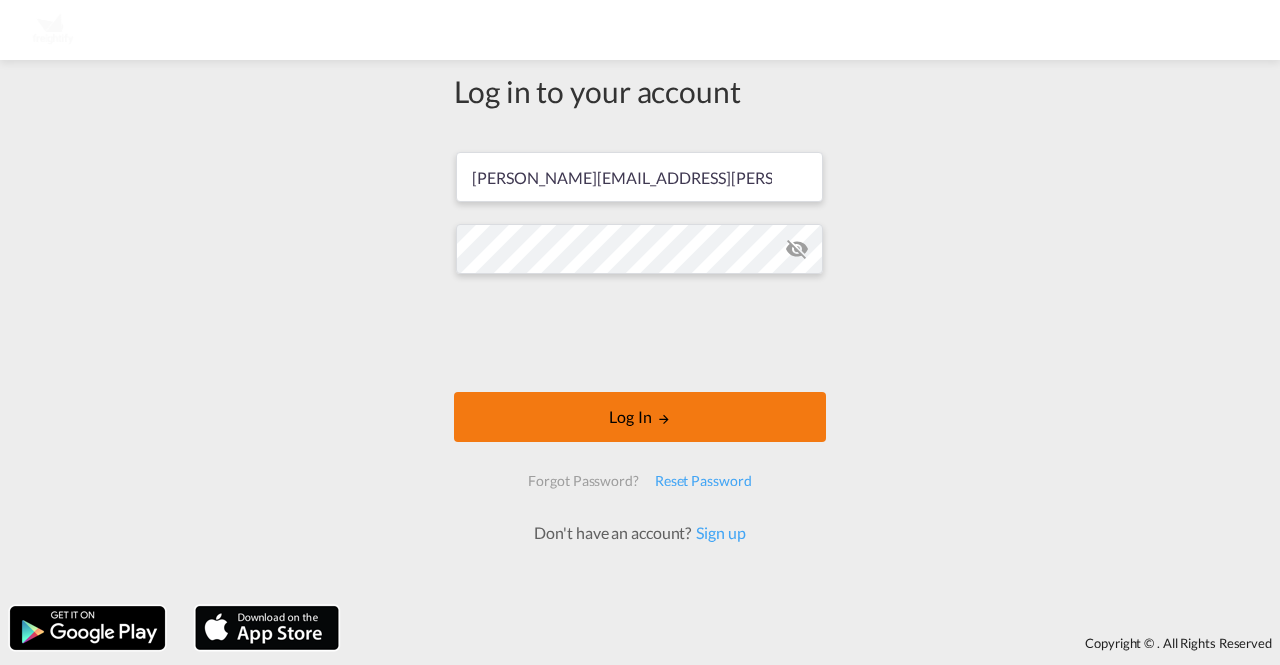 click on "Log In" at bounding box center [640, 417] 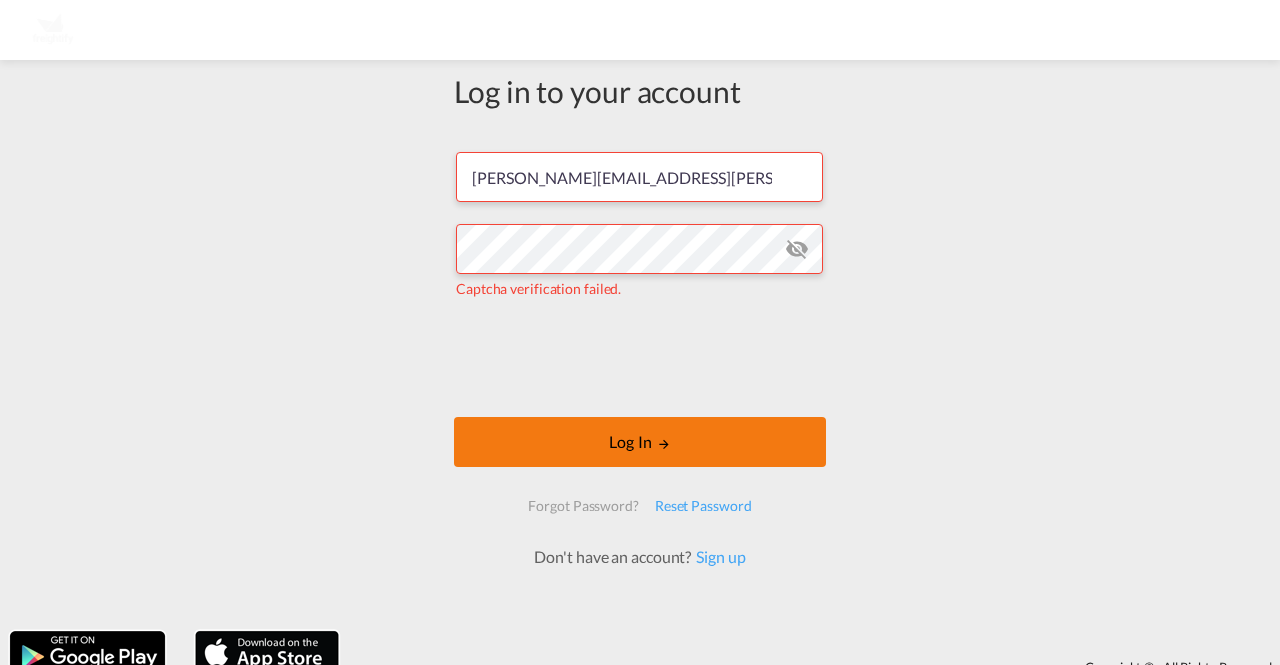 click on "Log In" at bounding box center (640, 442) 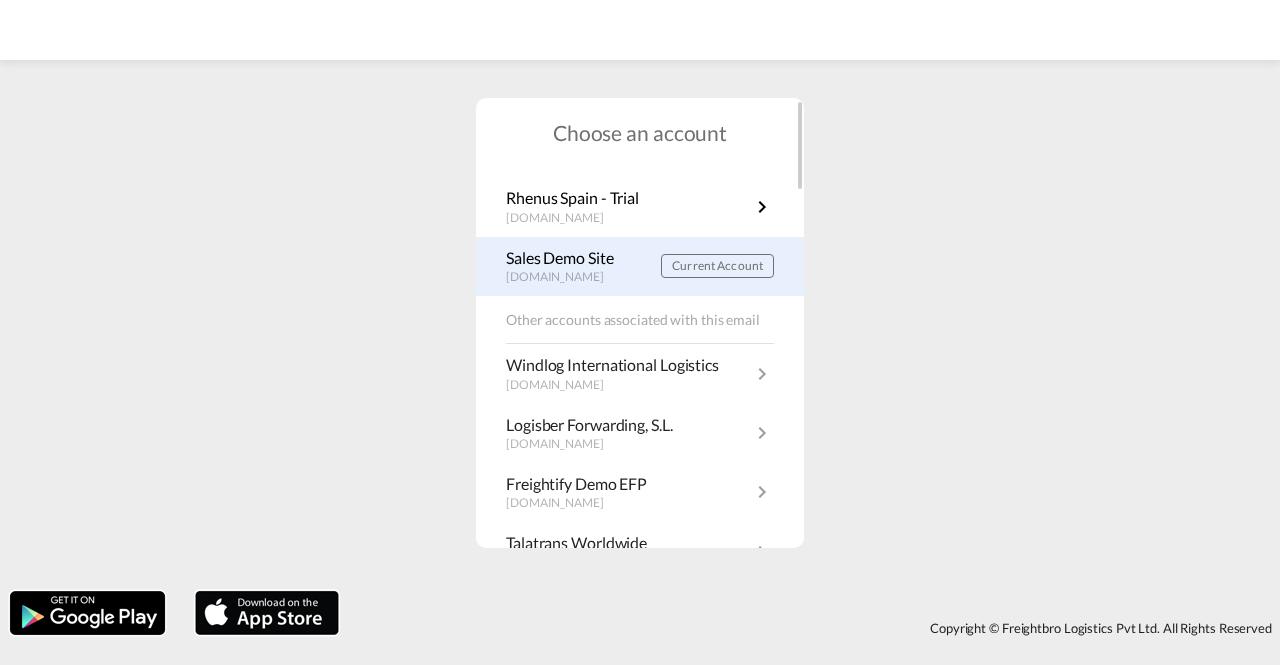 click on "[DOMAIN_NAME]" at bounding box center (565, 277) 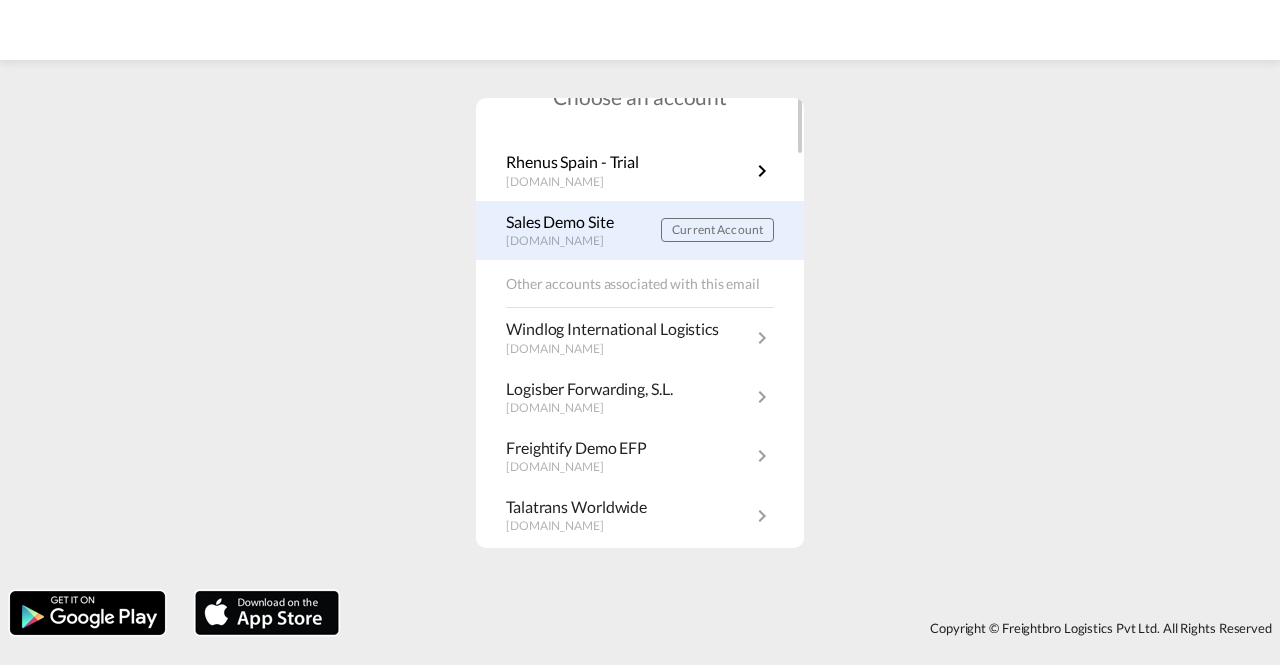 scroll, scrollTop: 0, scrollLeft: 0, axis: both 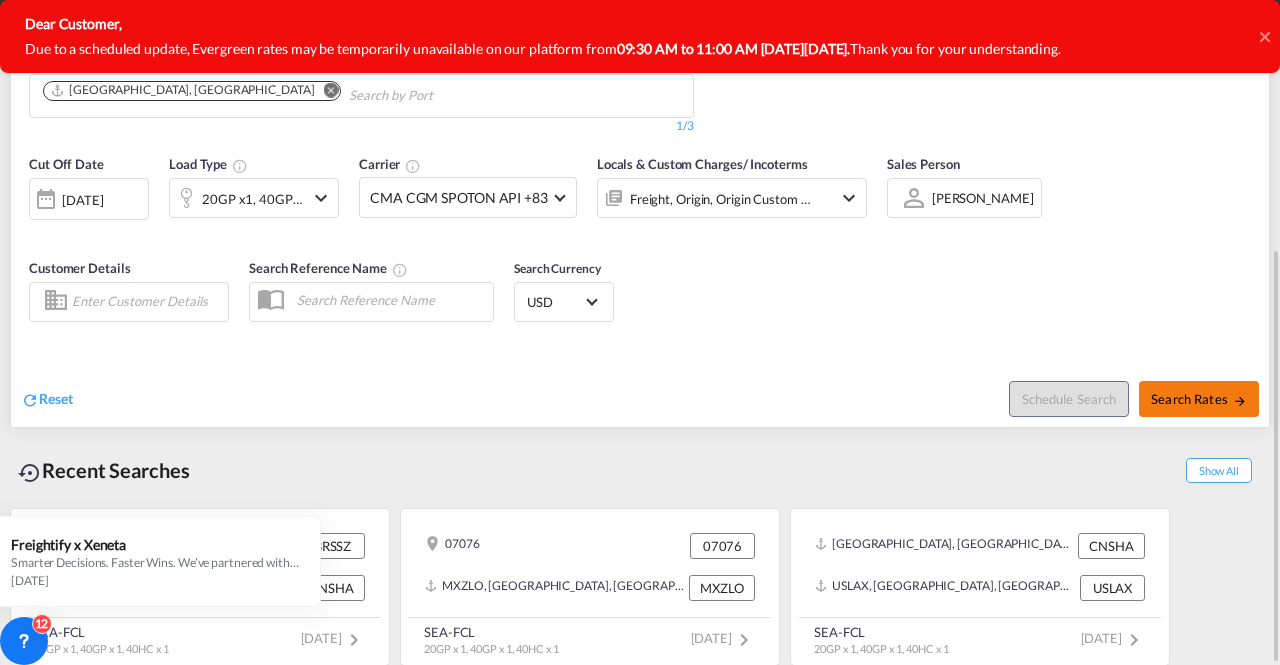 click on "Search Rates" at bounding box center (1199, 399) 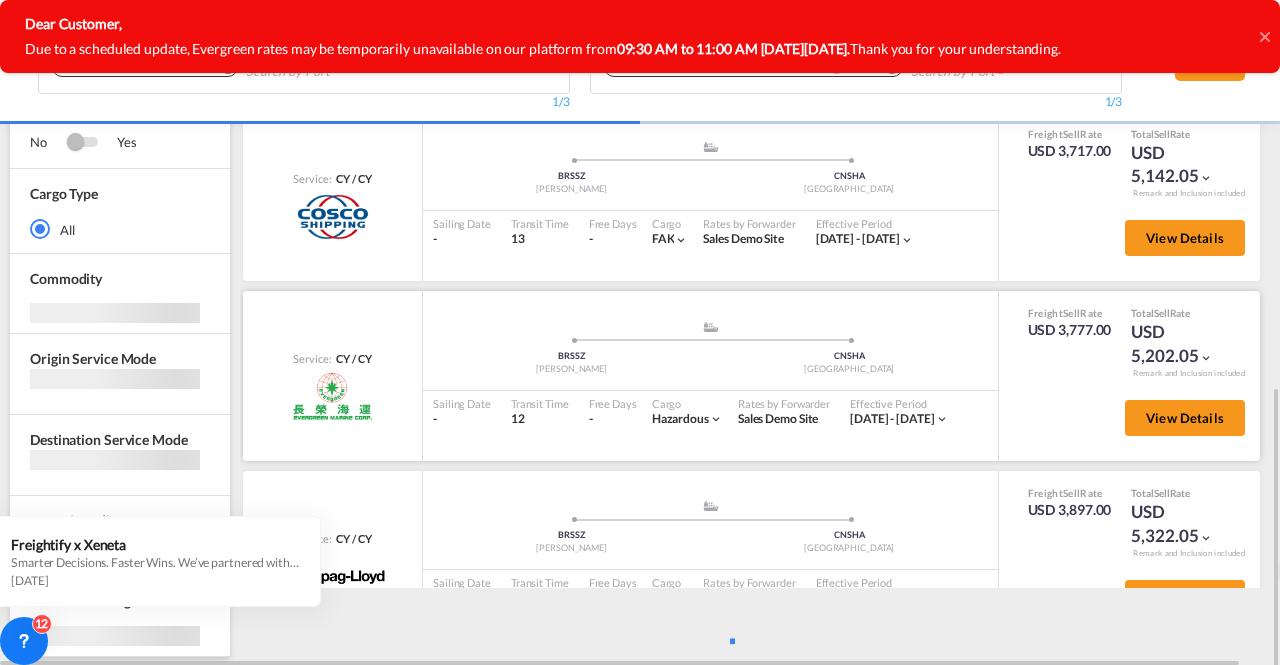 scroll, scrollTop: 904, scrollLeft: 0, axis: vertical 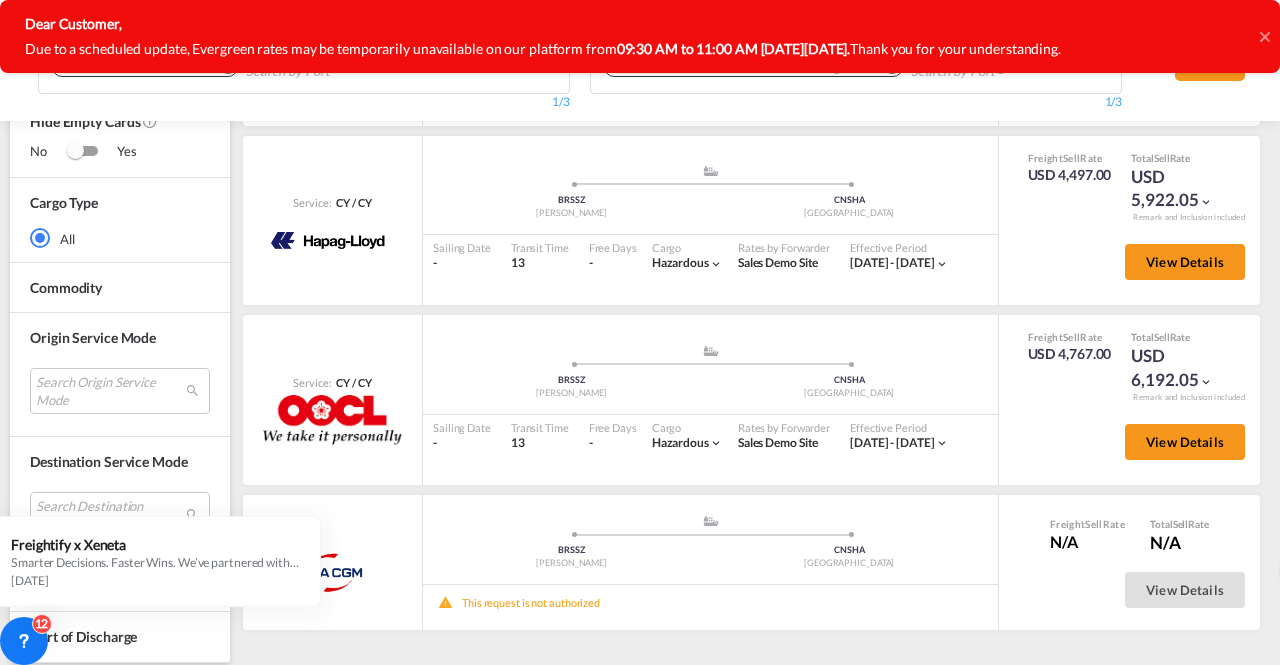 click 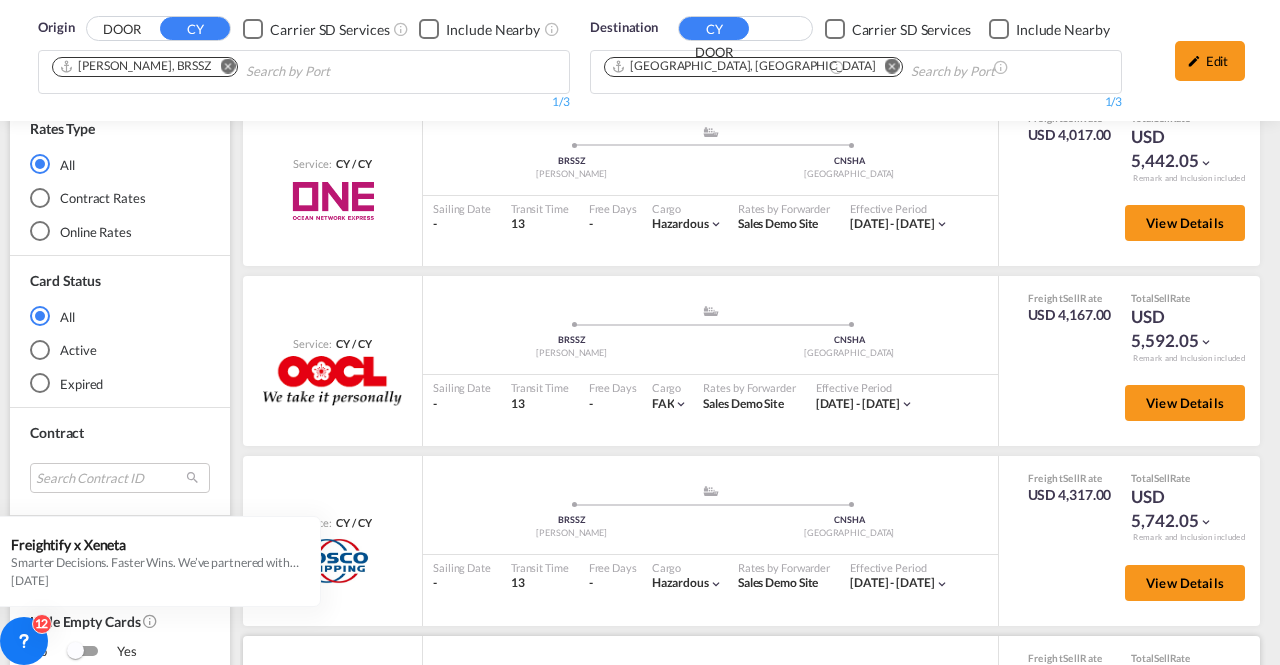 scroll, scrollTop: 0, scrollLeft: 0, axis: both 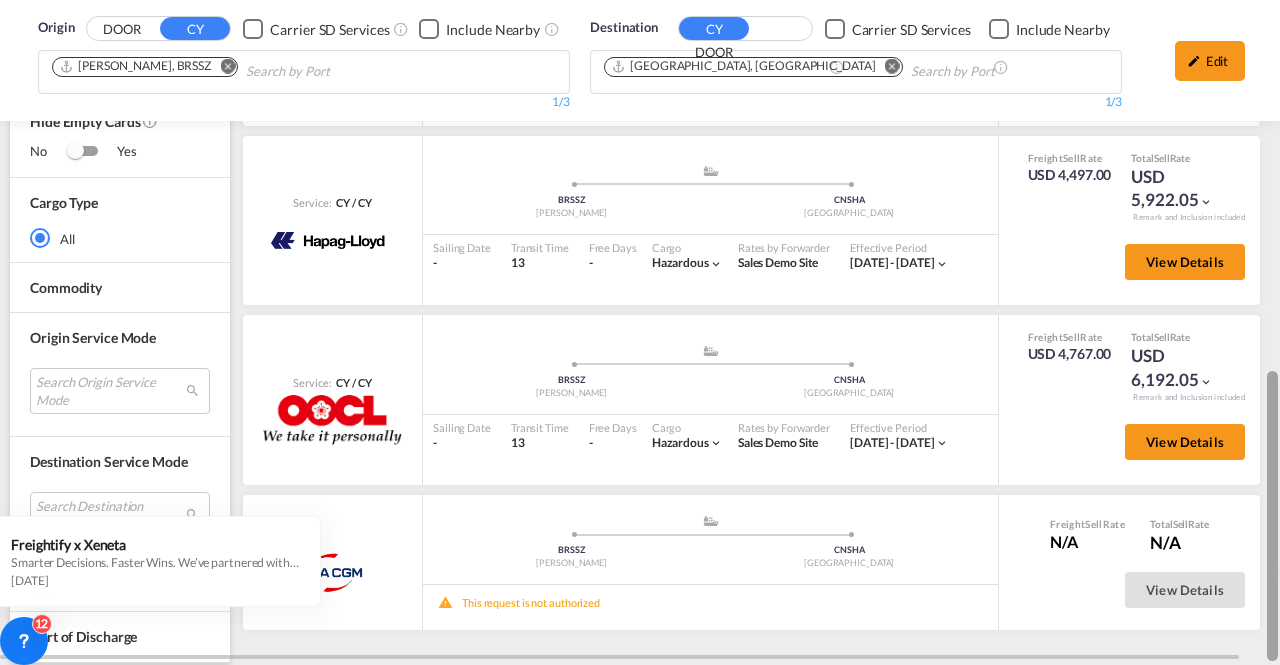 drag, startPoint x: 1275, startPoint y: 403, endPoint x: 1274, endPoint y: 593, distance: 190.00262 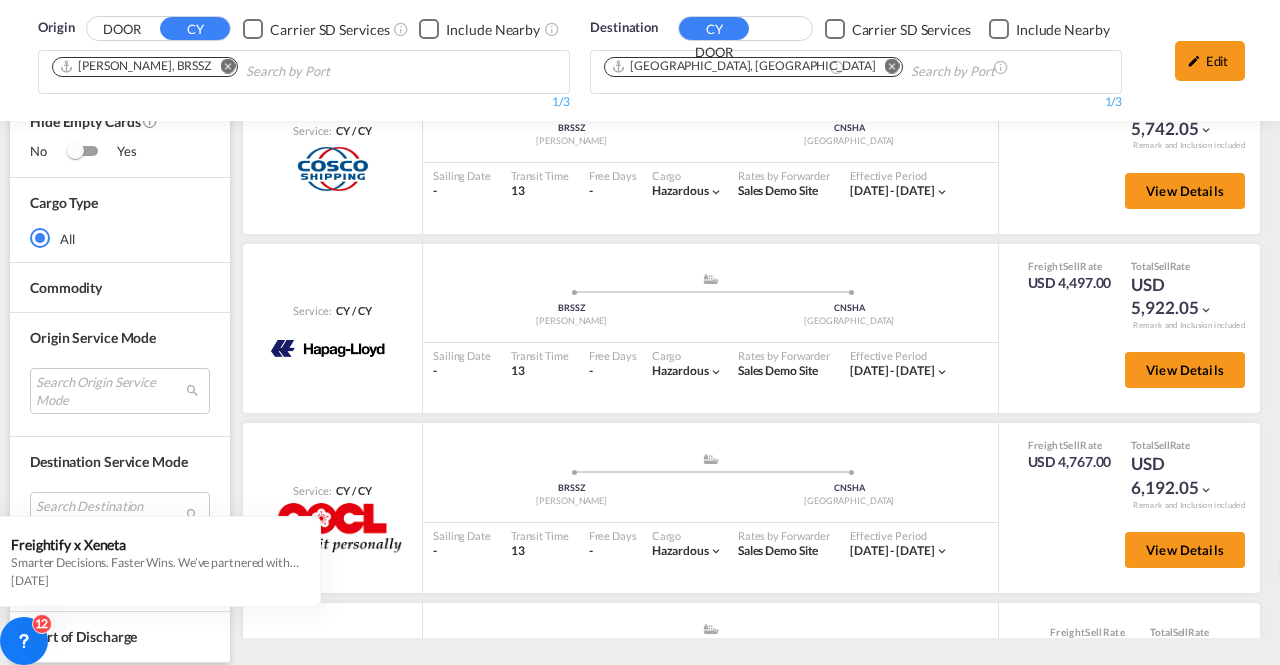scroll, scrollTop: 4838, scrollLeft: 0, axis: vertical 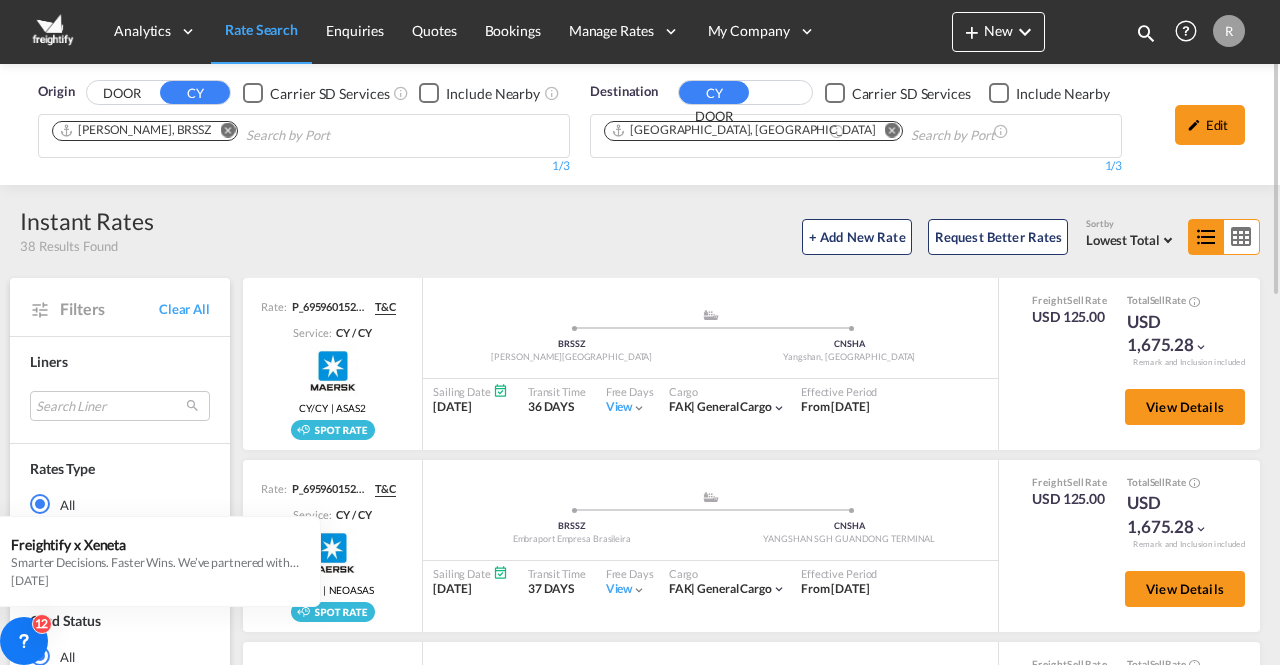 click at bounding box center [227, 130] 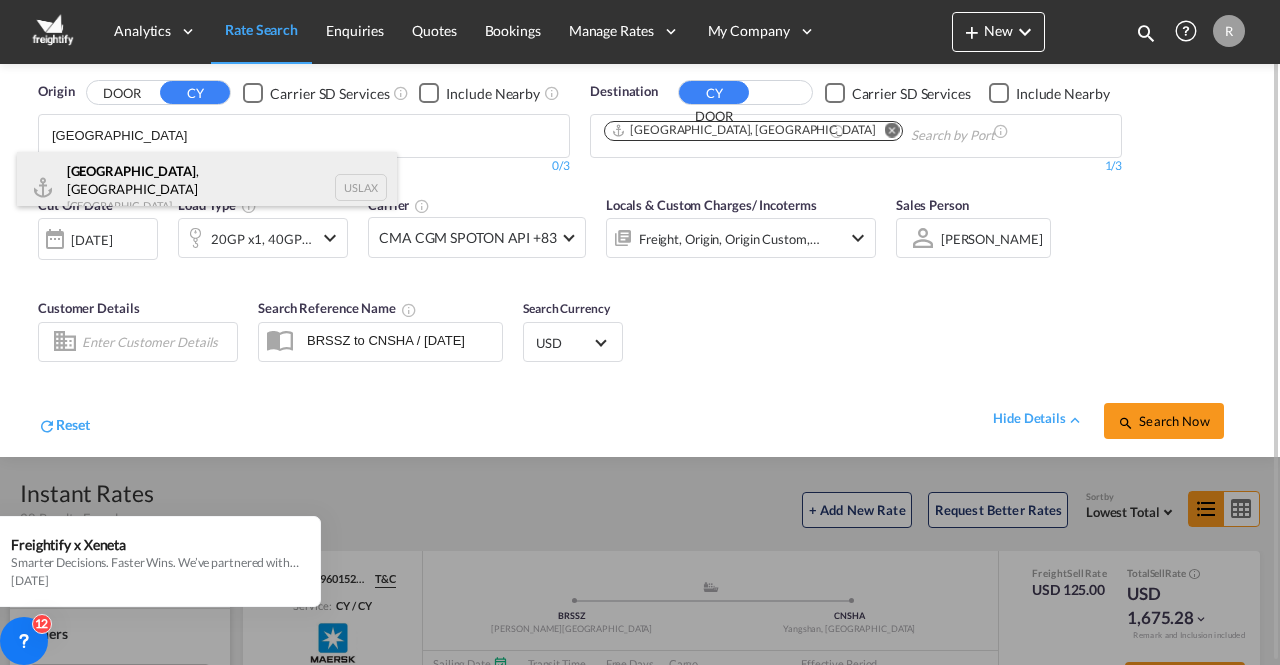 type on "[GEOGRAPHIC_DATA]" 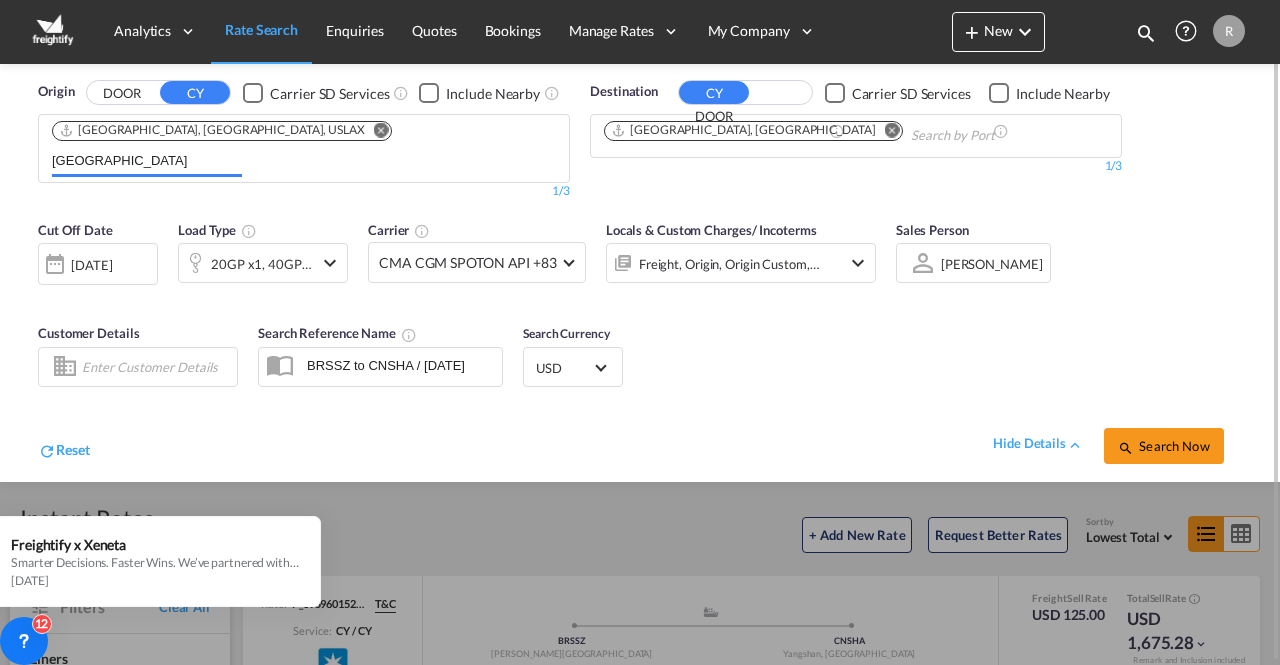 type 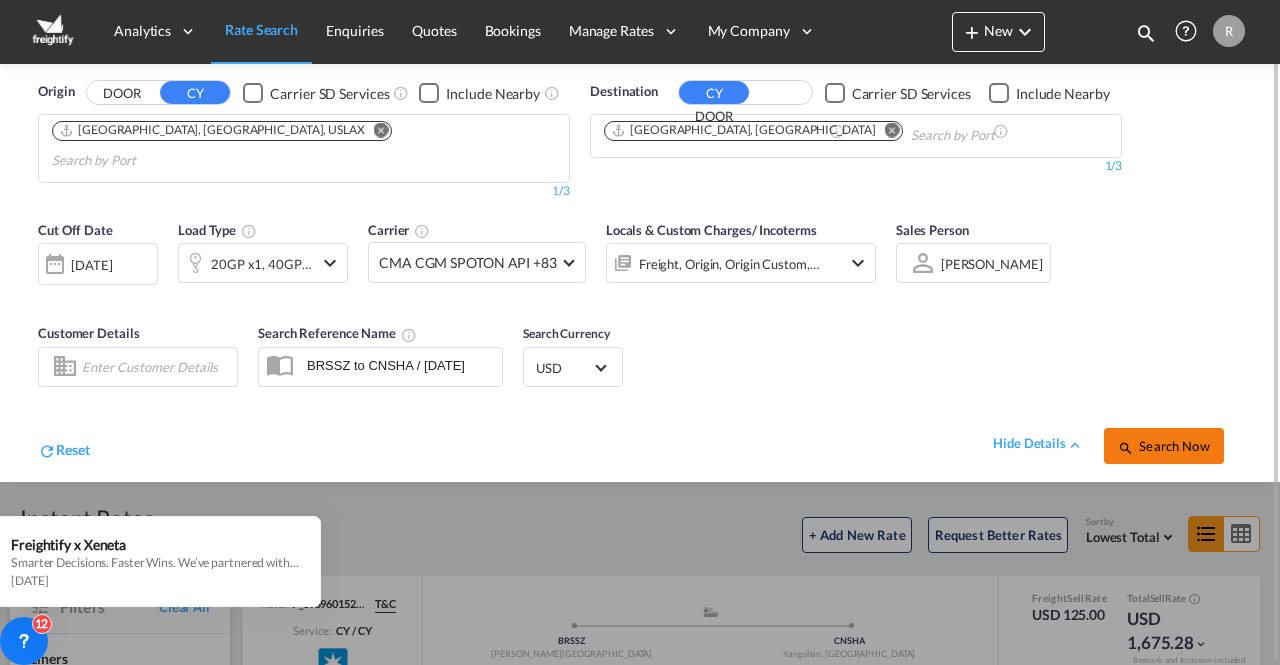 click on "Search Now" at bounding box center [1163, 446] 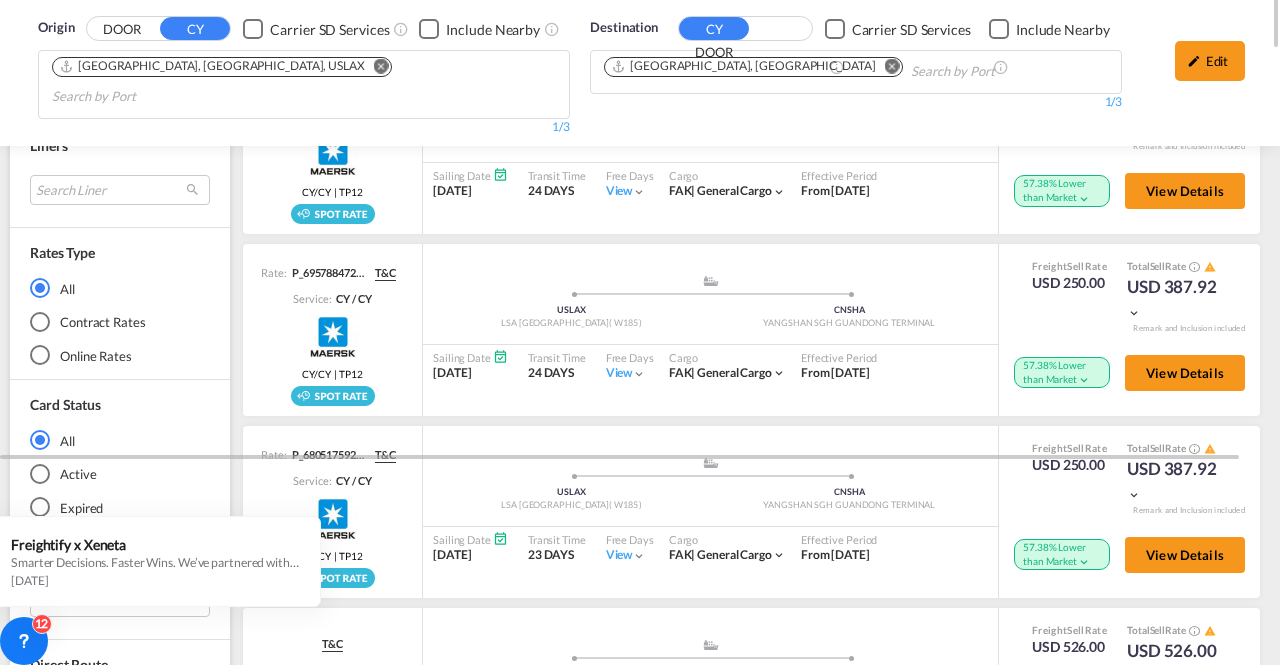 scroll, scrollTop: 0, scrollLeft: 0, axis: both 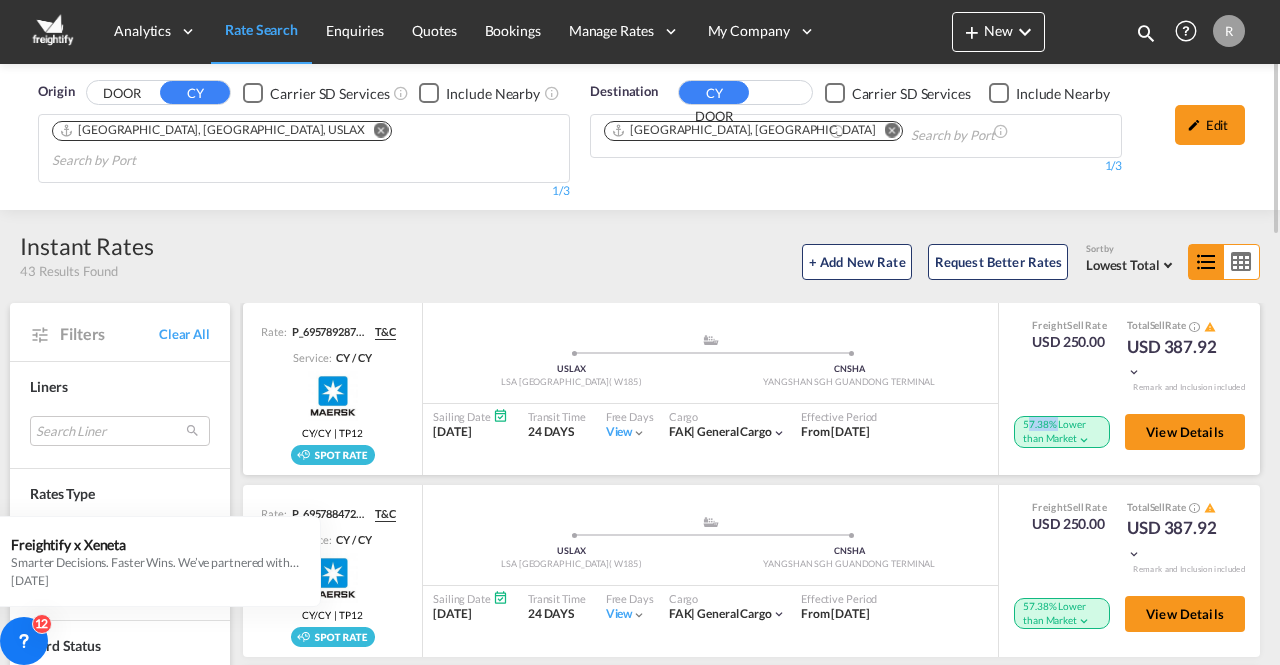 drag, startPoint x: 1007, startPoint y: 395, endPoint x: 1036, endPoint y: 395, distance: 29 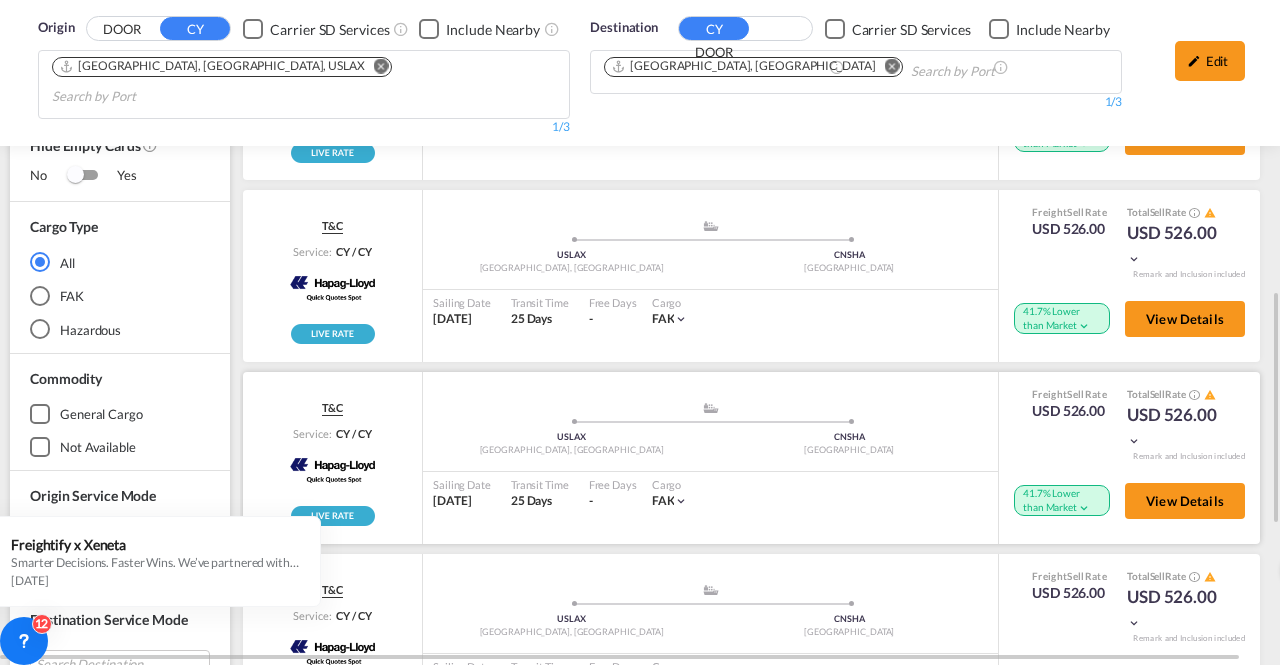 scroll, scrollTop: 441, scrollLeft: 0, axis: vertical 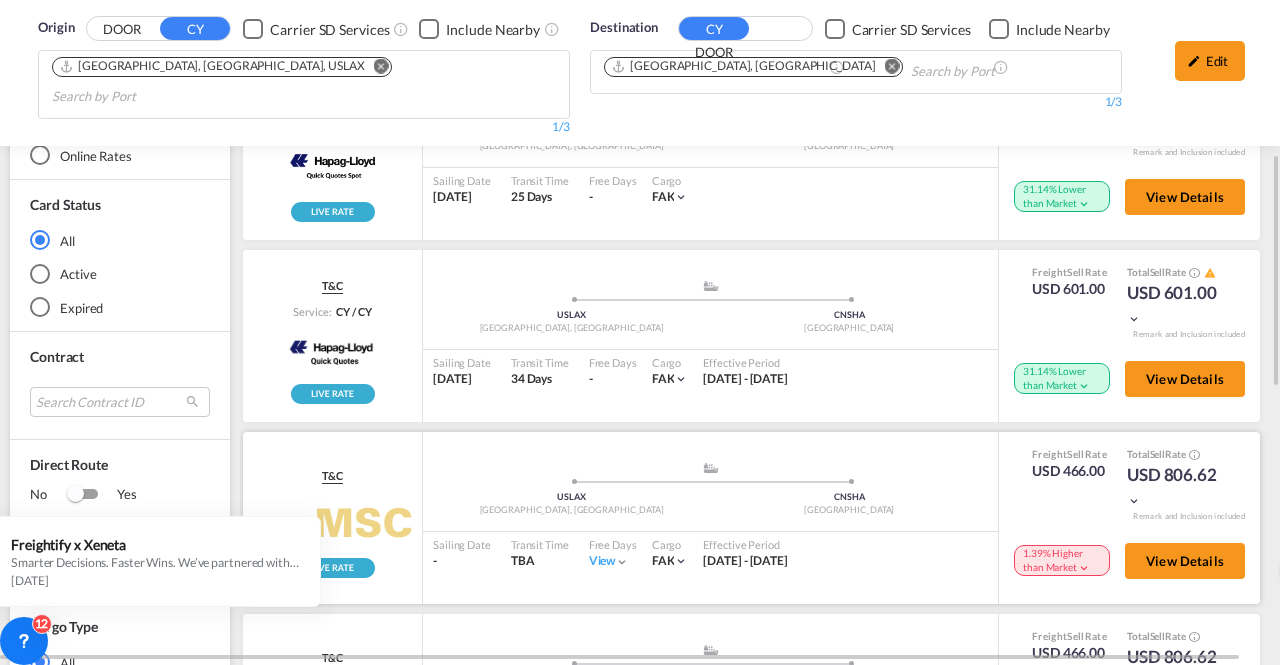 click at bounding box center [1084, 568] 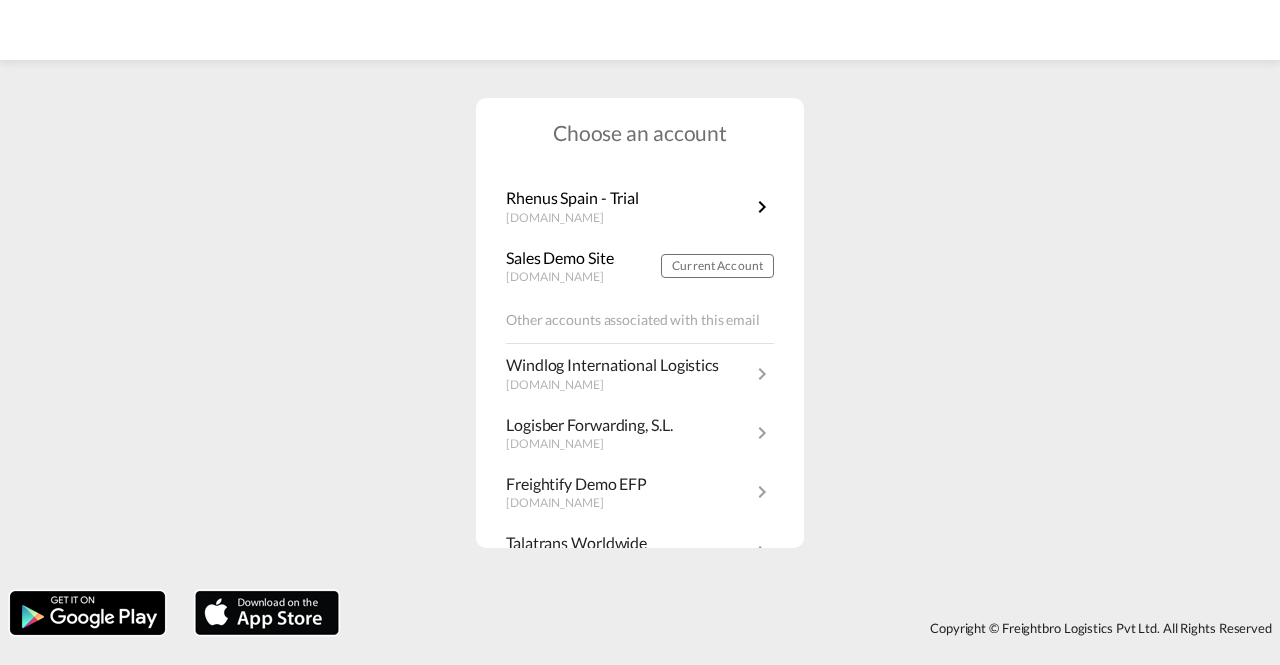 scroll, scrollTop: 0, scrollLeft: 0, axis: both 